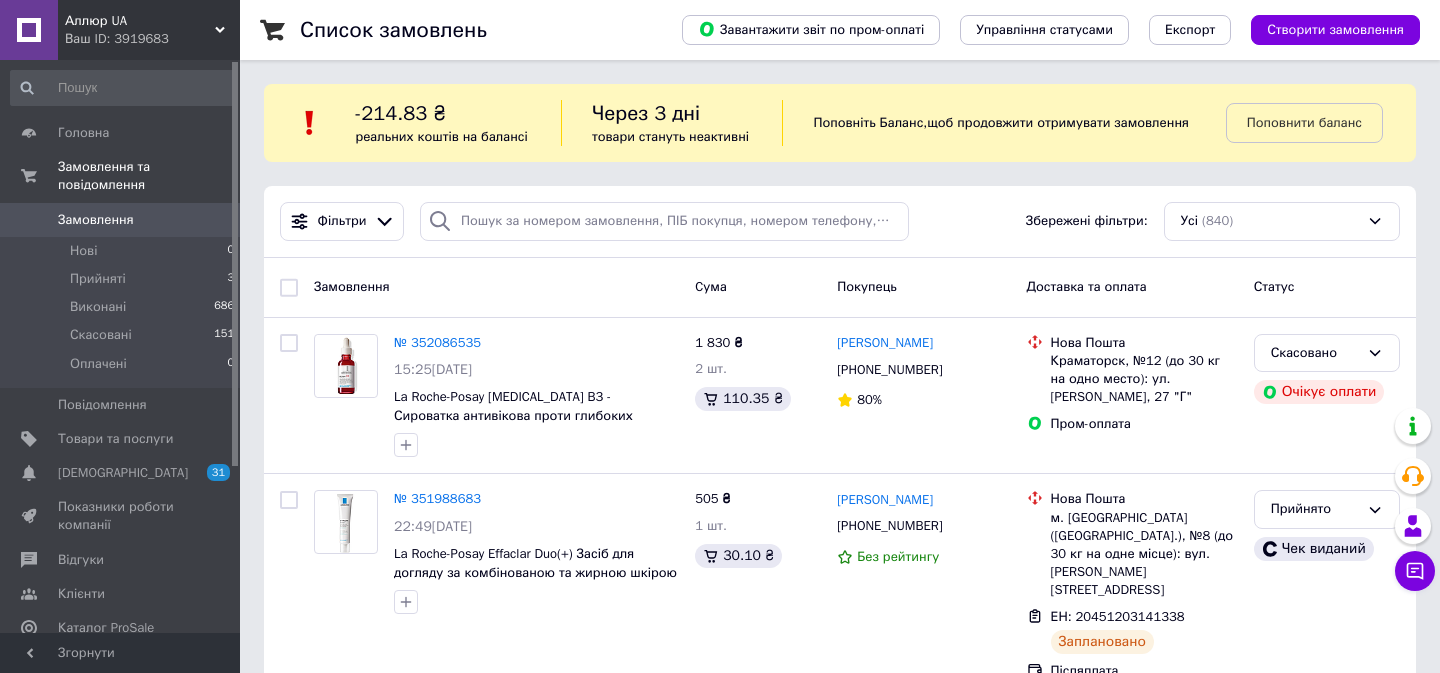 click on "Замовлення" at bounding box center (96, 220) 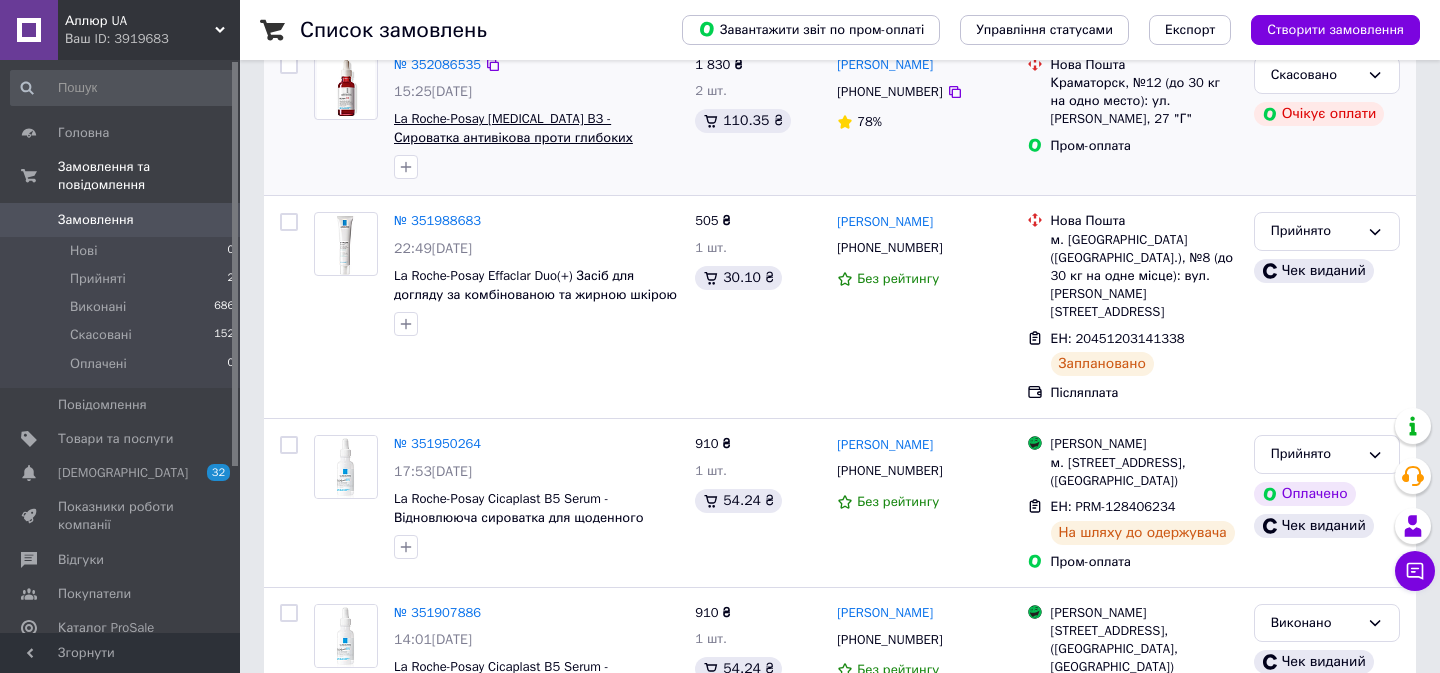 scroll, scrollTop: 280, scrollLeft: 0, axis: vertical 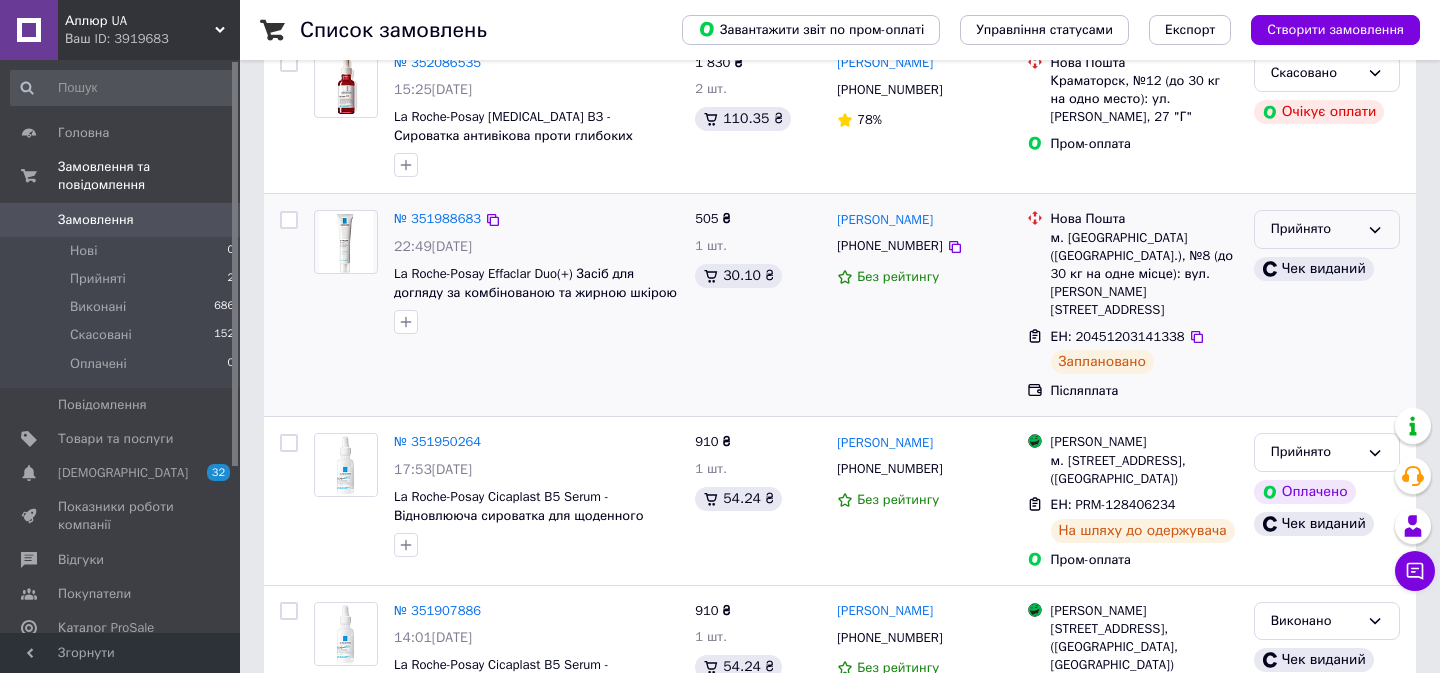 click on "Прийнято" at bounding box center (1315, 229) 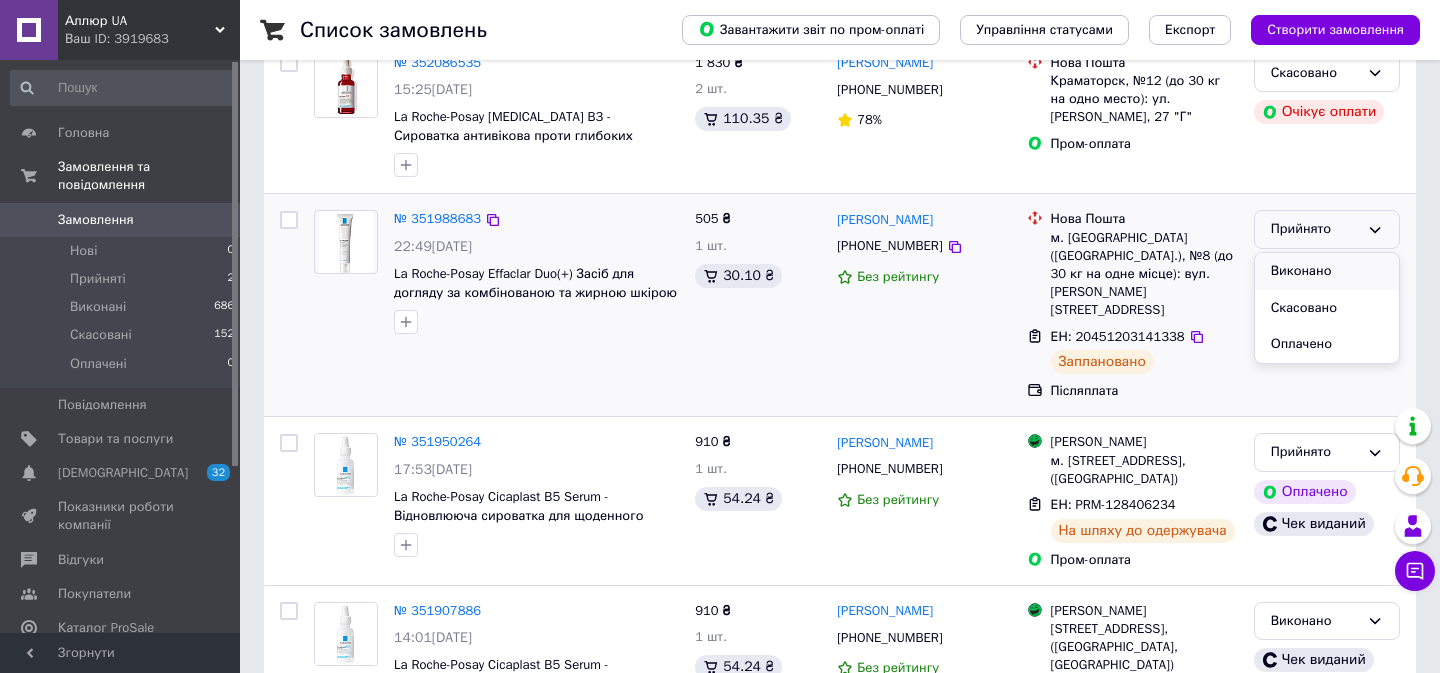 click on "Виконано" at bounding box center (1327, 271) 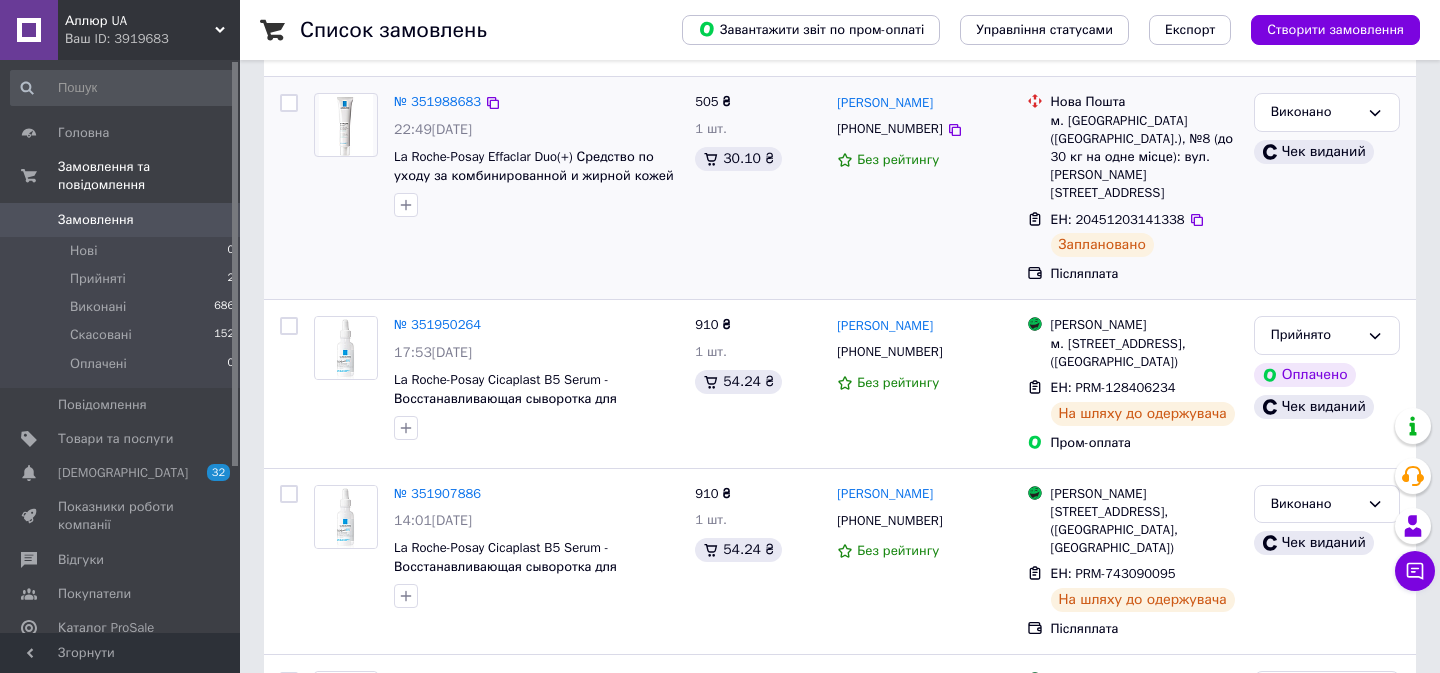 scroll, scrollTop: 406, scrollLeft: 0, axis: vertical 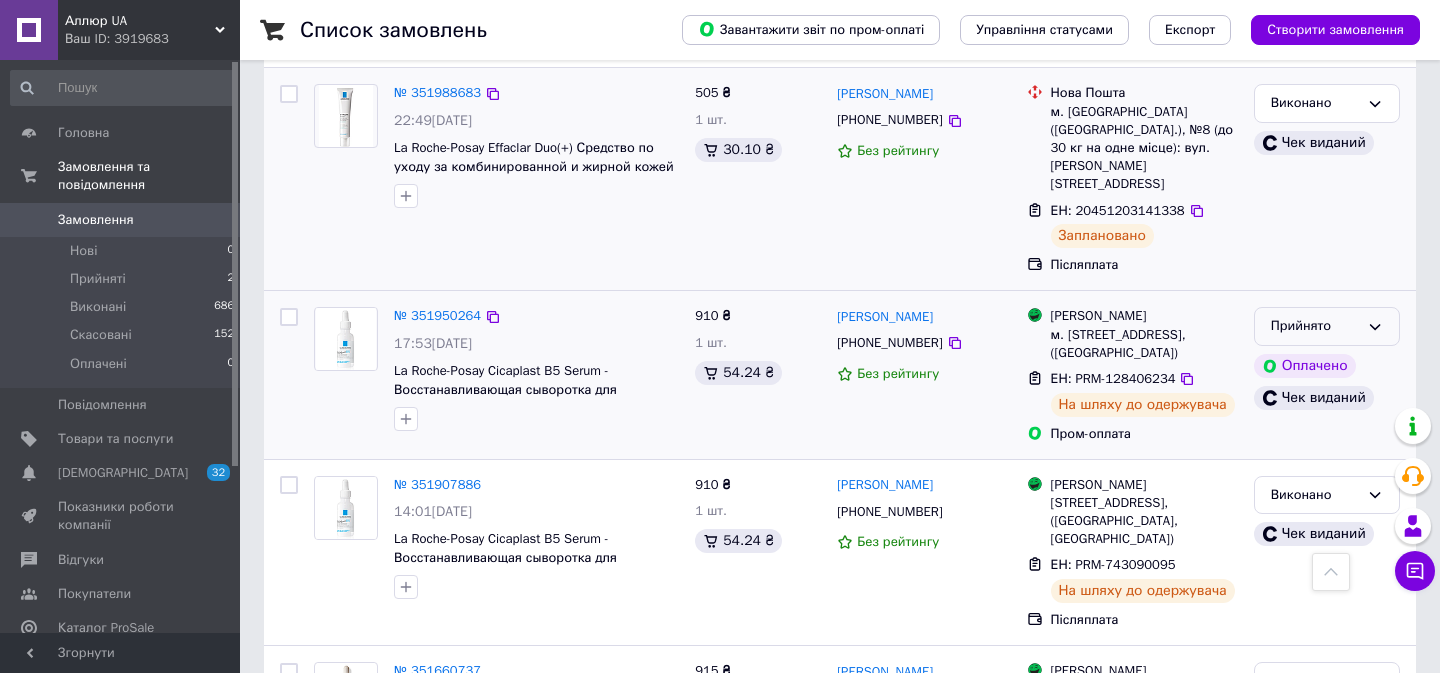 click on "Прийнято" at bounding box center (1315, 326) 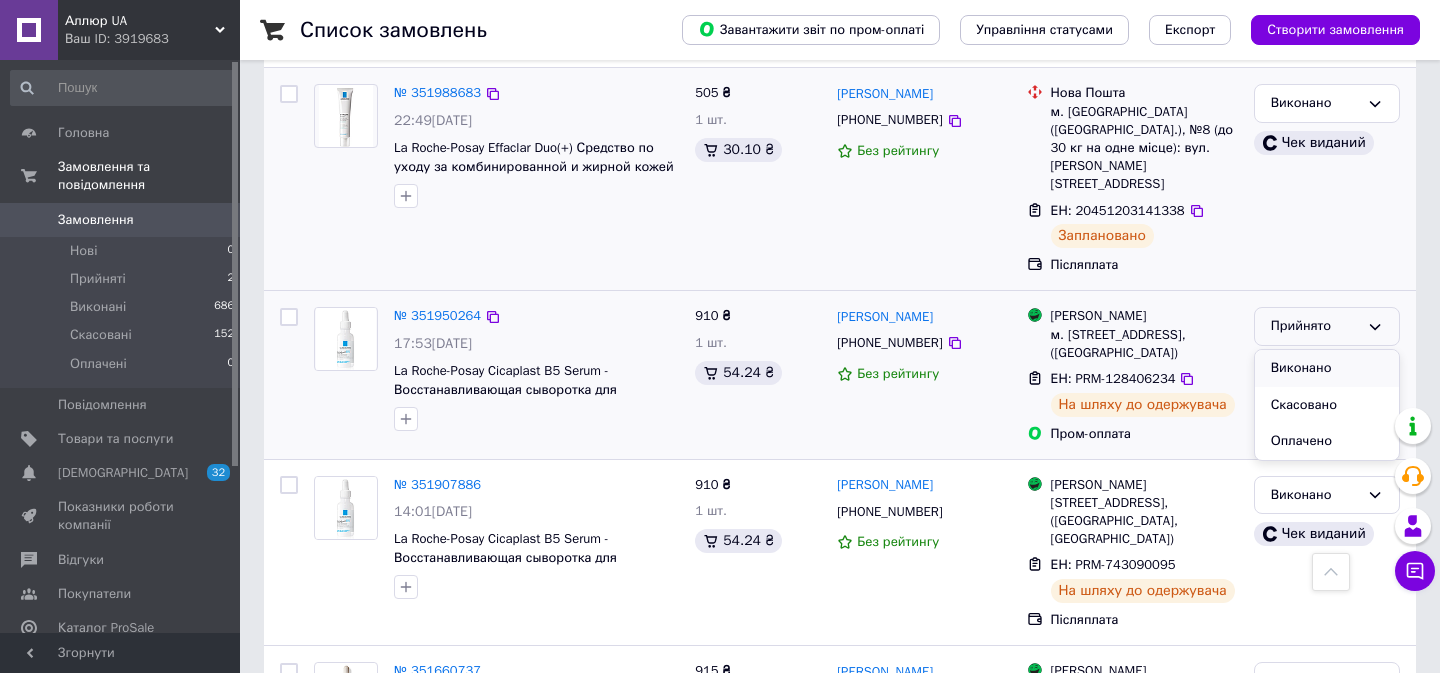 click on "Виконано" at bounding box center [1327, 368] 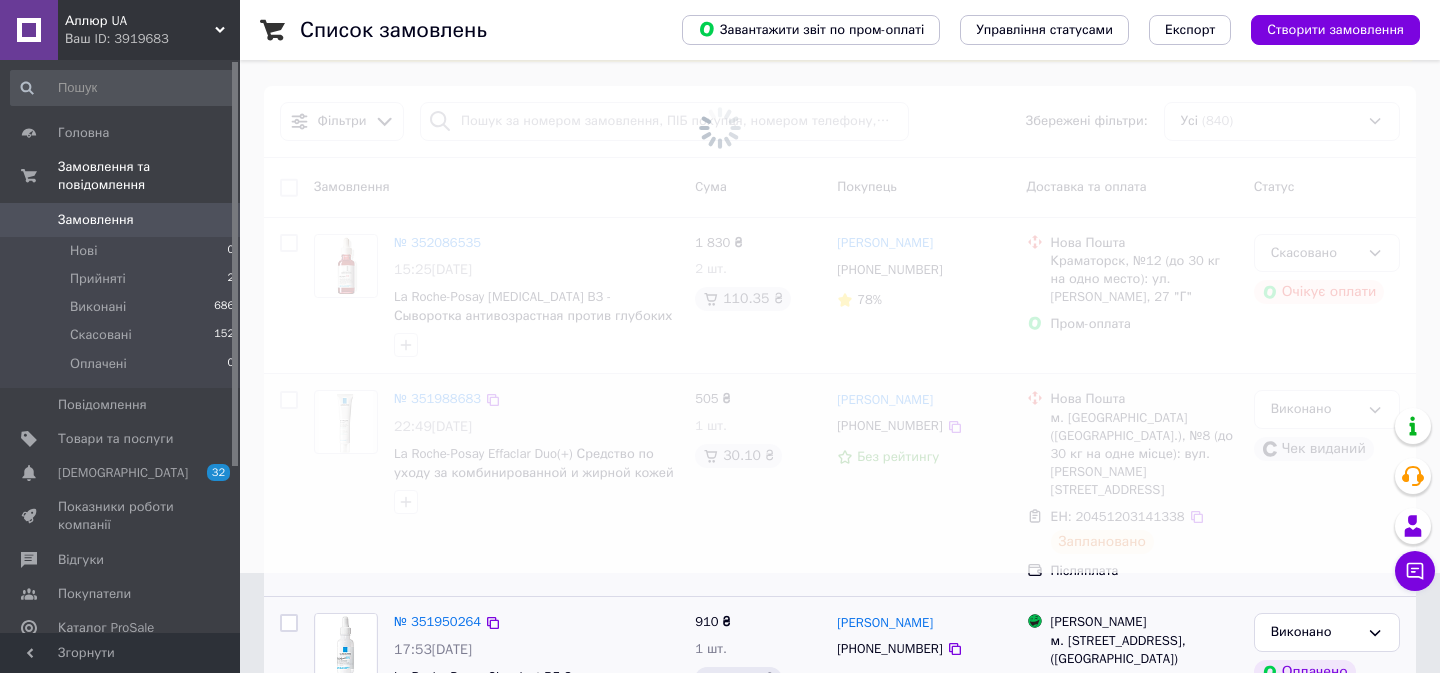 scroll, scrollTop: 244, scrollLeft: 0, axis: vertical 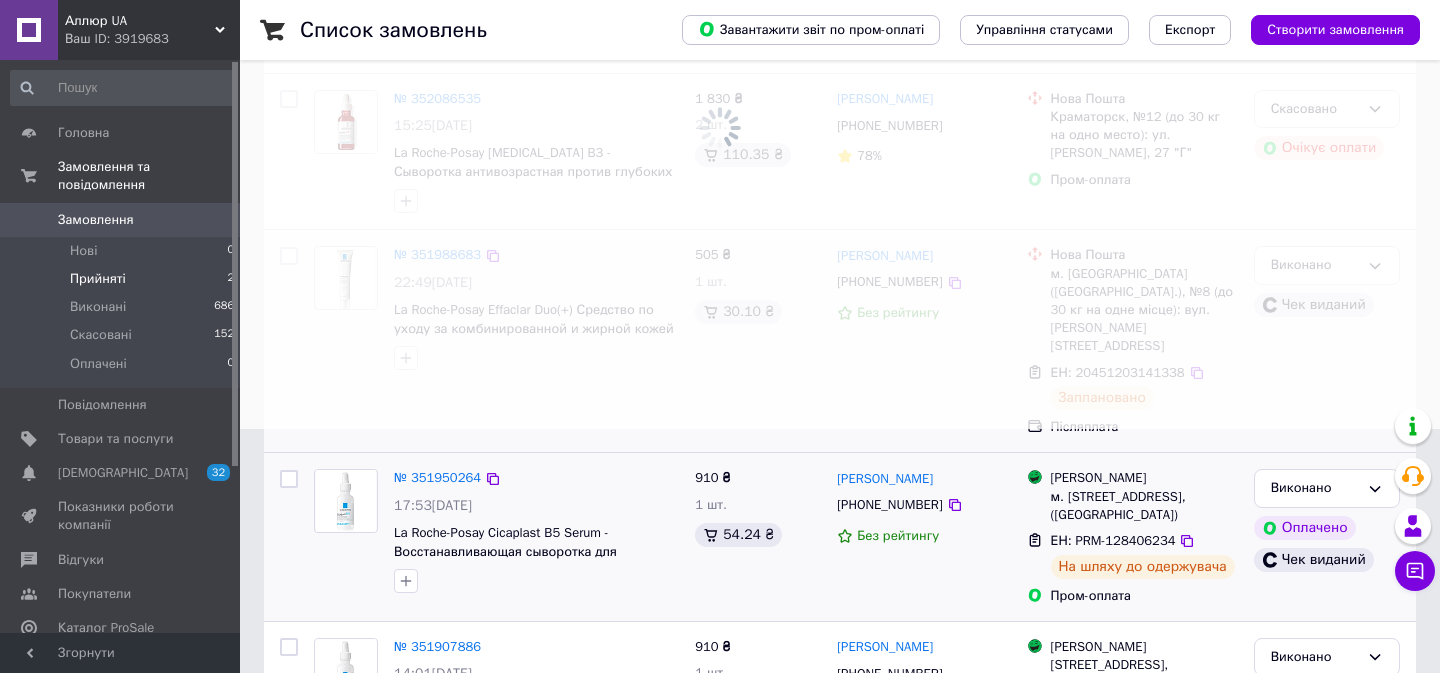 click on "Прийняті 2" at bounding box center [123, 279] 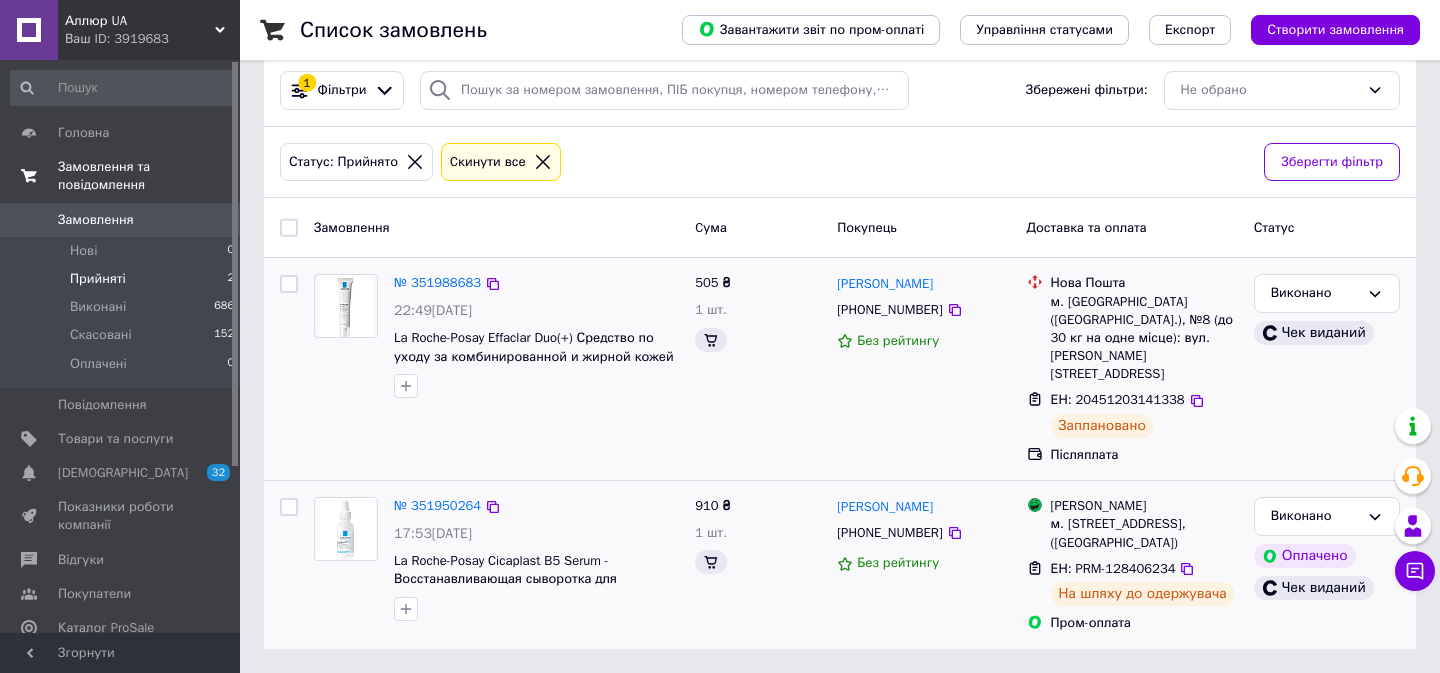 scroll, scrollTop: 0, scrollLeft: 0, axis: both 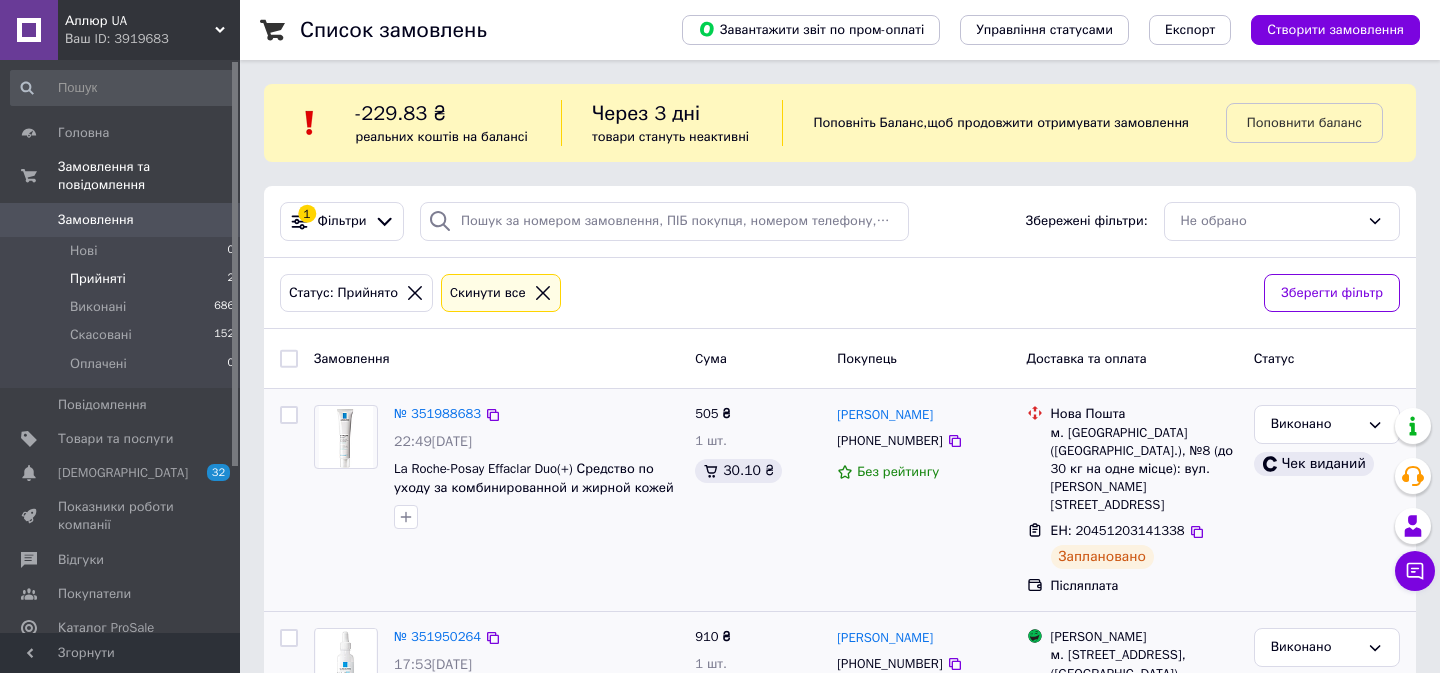 click on "Прийняті" at bounding box center (98, 279) 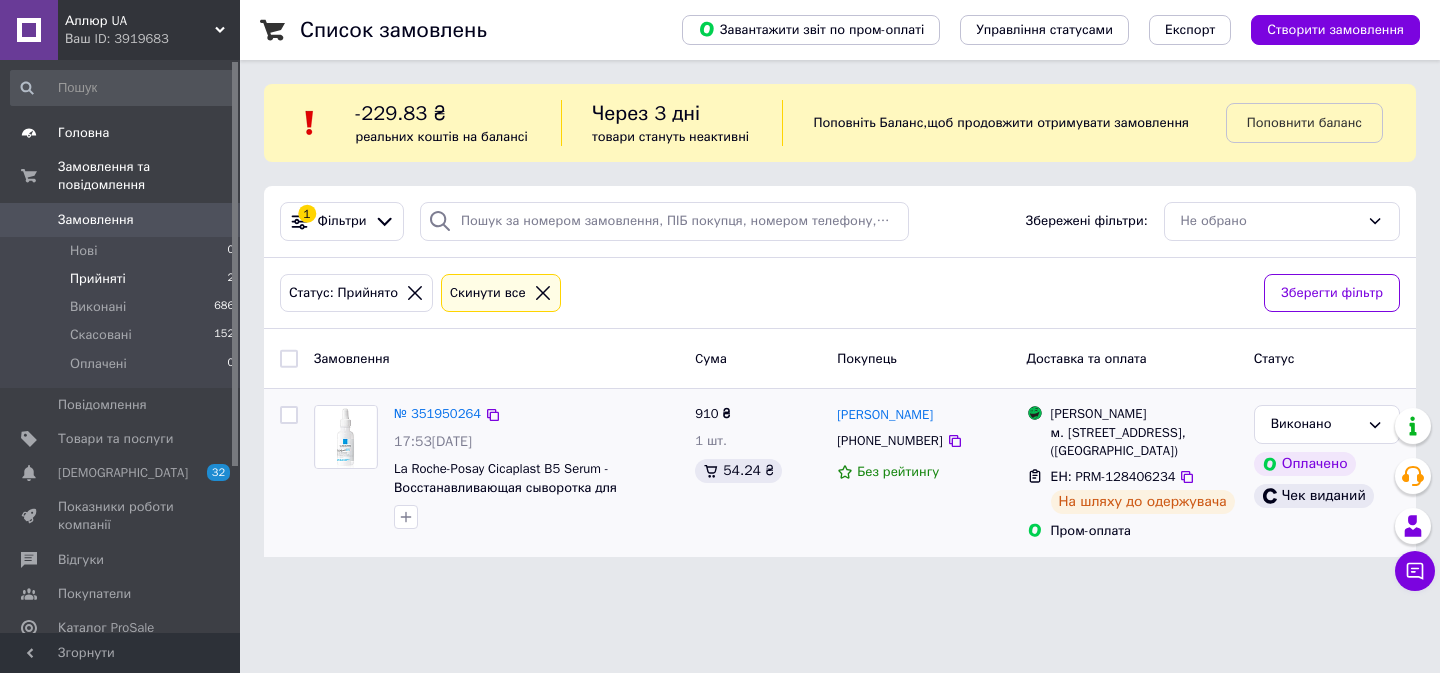 click on "Головна" at bounding box center (83, 133) 